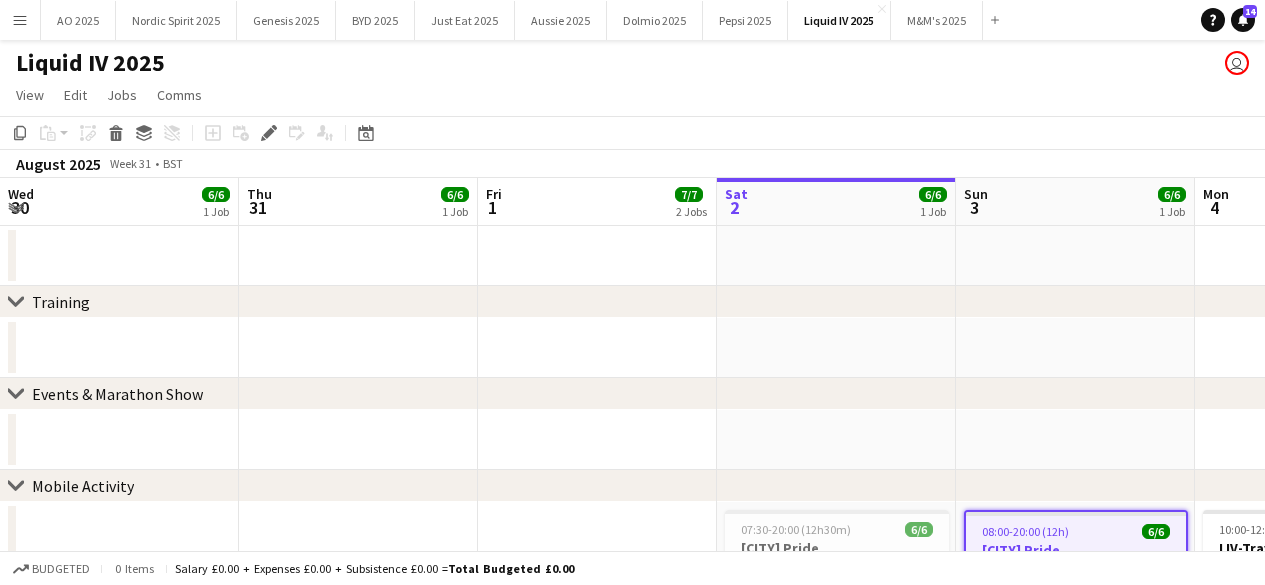 scroll, scrollTop: 0, scrollLeft: 0, axis: both 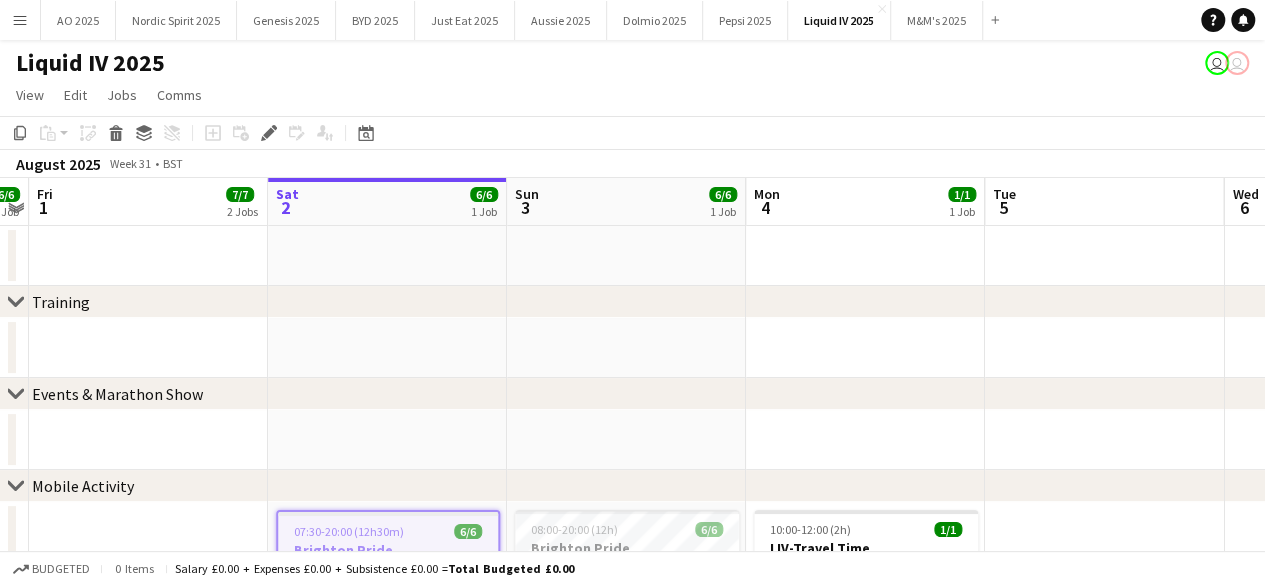 click at bounding box center (865, 256) 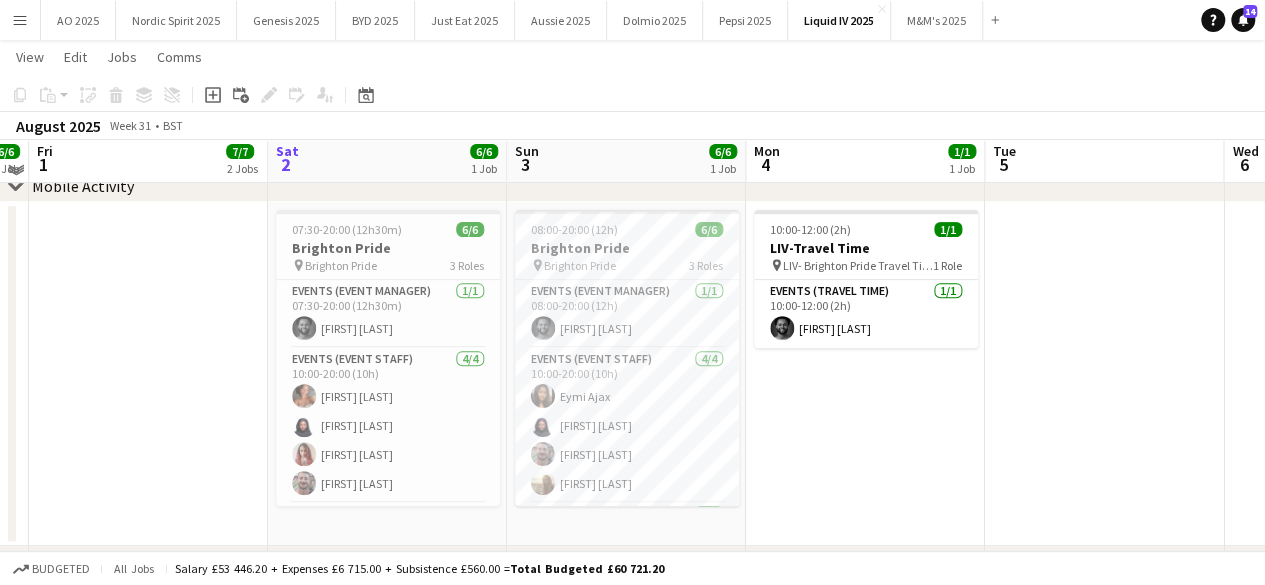 scroll, scrollTop: 300, scrollLeft: 0, axis: vertical 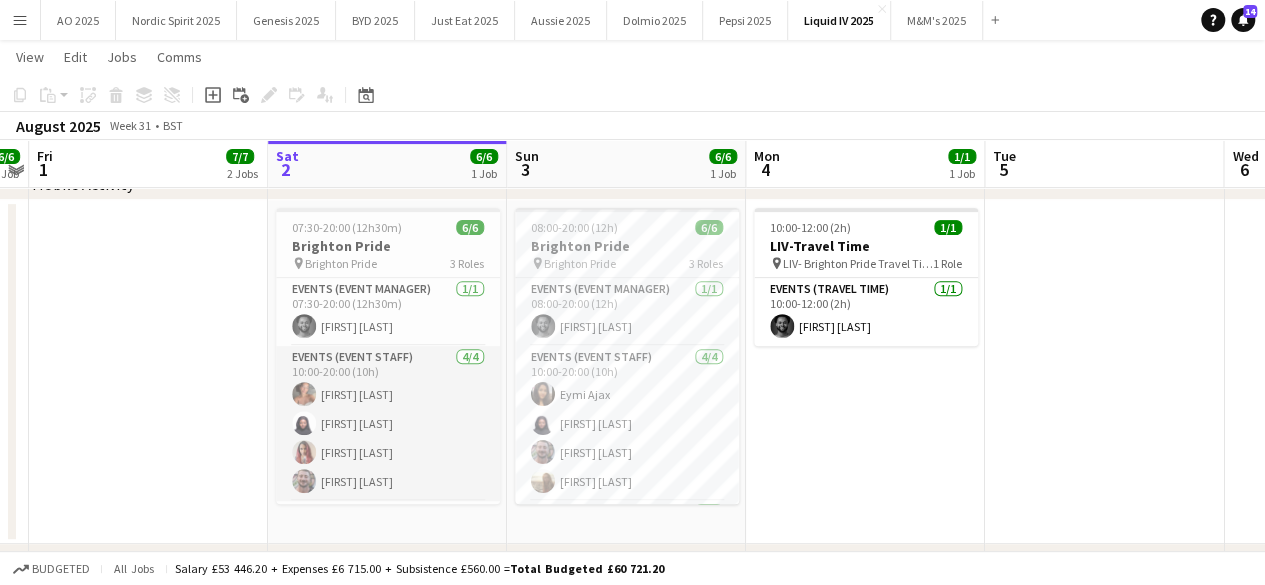 click at bounding box center (304, 452) 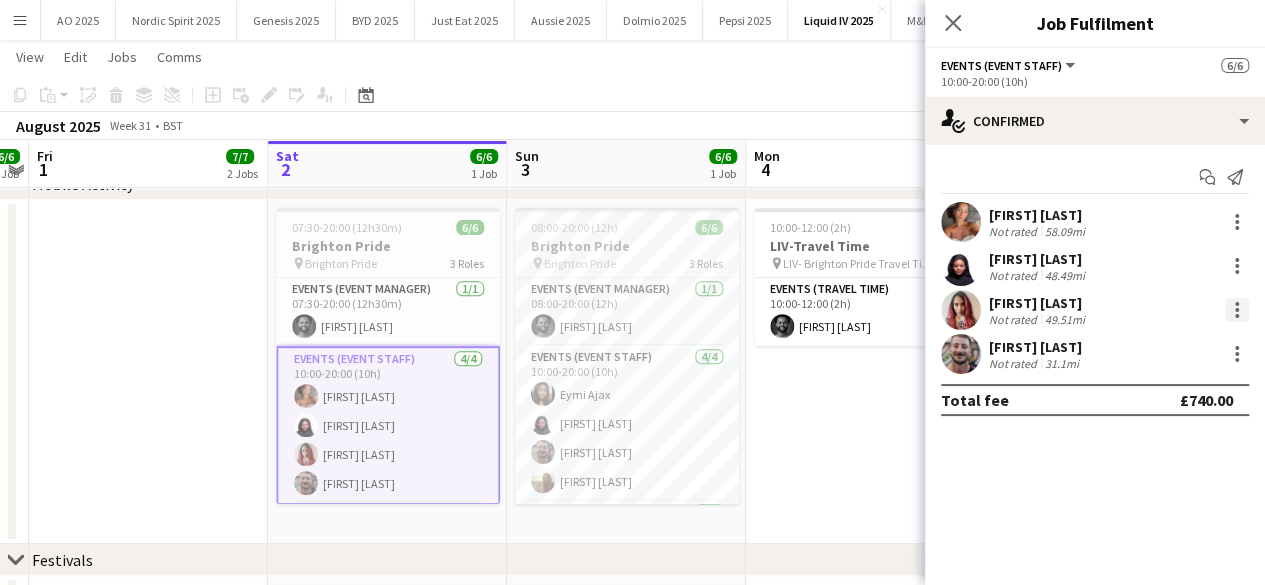 click at bounding box center (1237, 310) 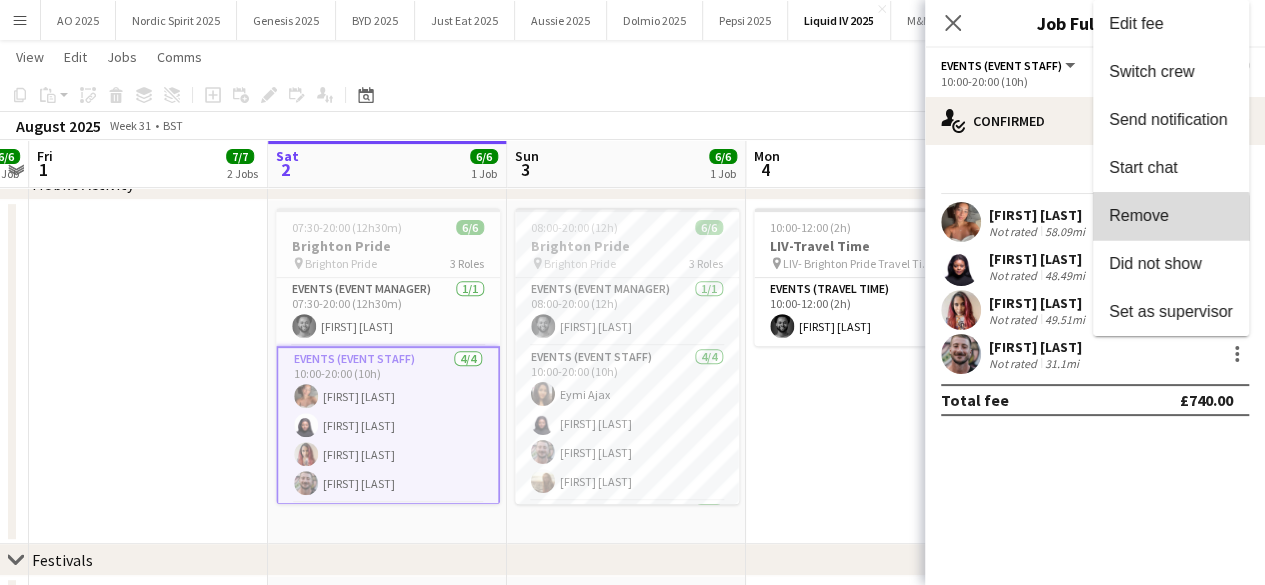 click on "Remove" at bounding box center (1139, 215) 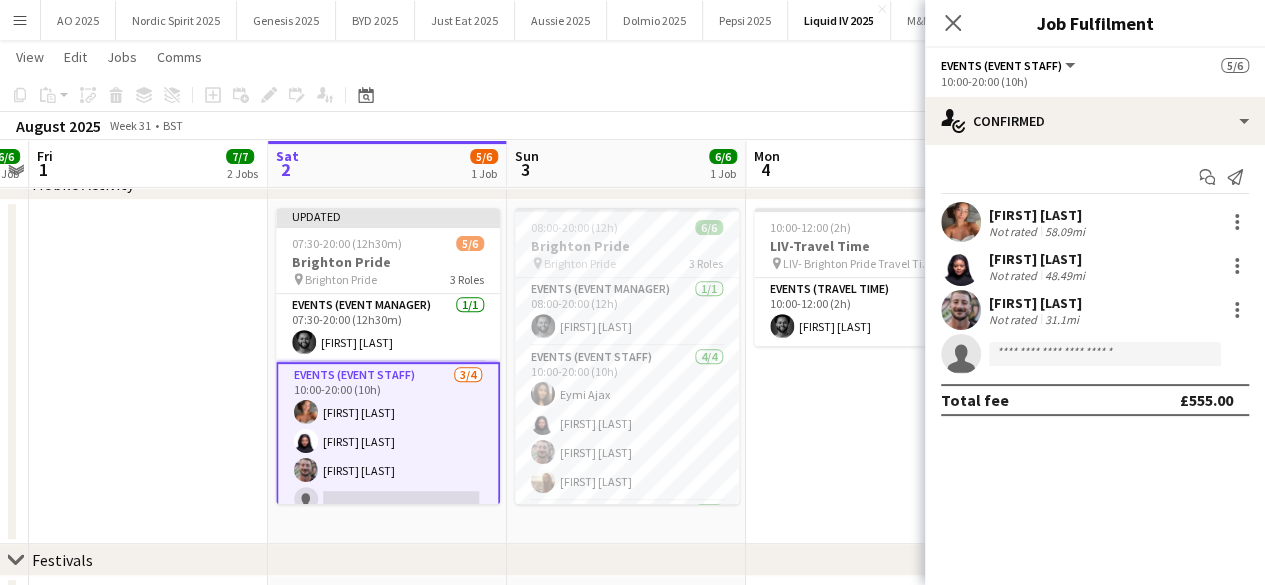 click on "10:00-12:00 (2h) 1/1 LIV-Travel Time
pin
LIV- Brighton Pride Travel Time 1 Role Events (Travel Time) 1/1 10:00-12:00 (2h)
[FIRST] [LAST]" at bounding box center (865, 372) 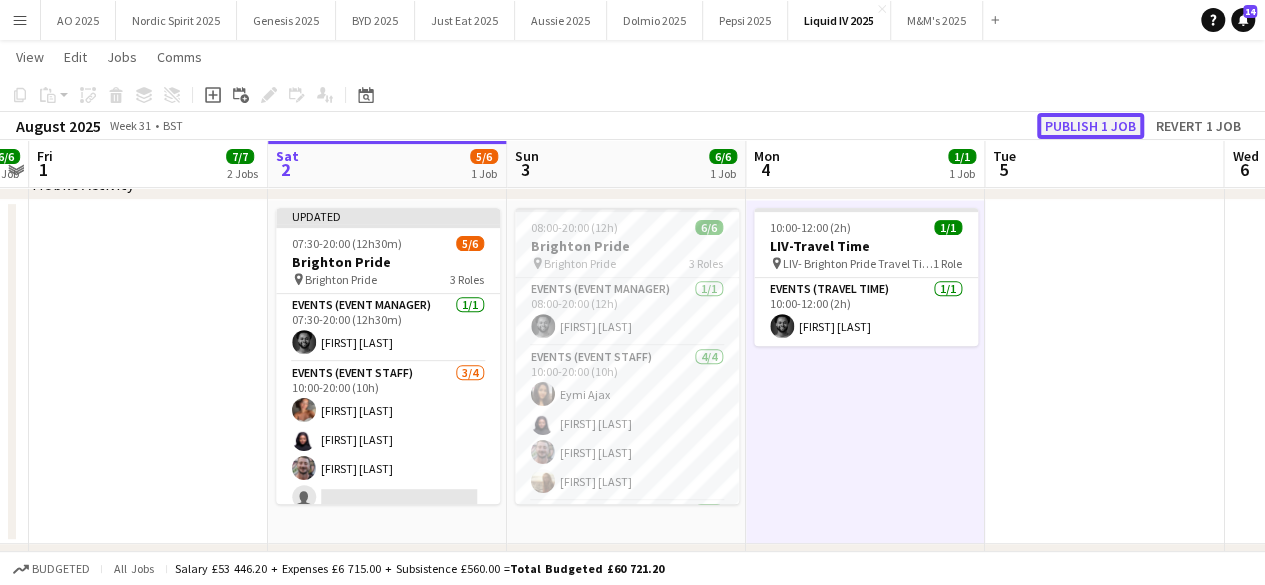 click on "Publish 1 job" 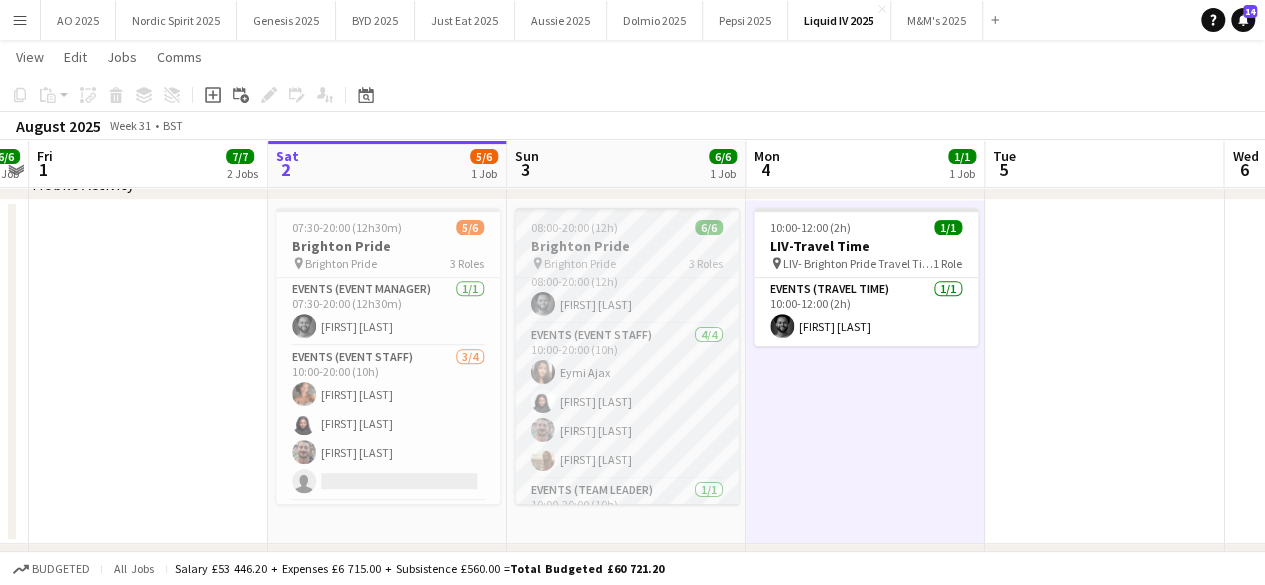 scroll, scrollTop: 0, scrollLeft: 0, axis: both 